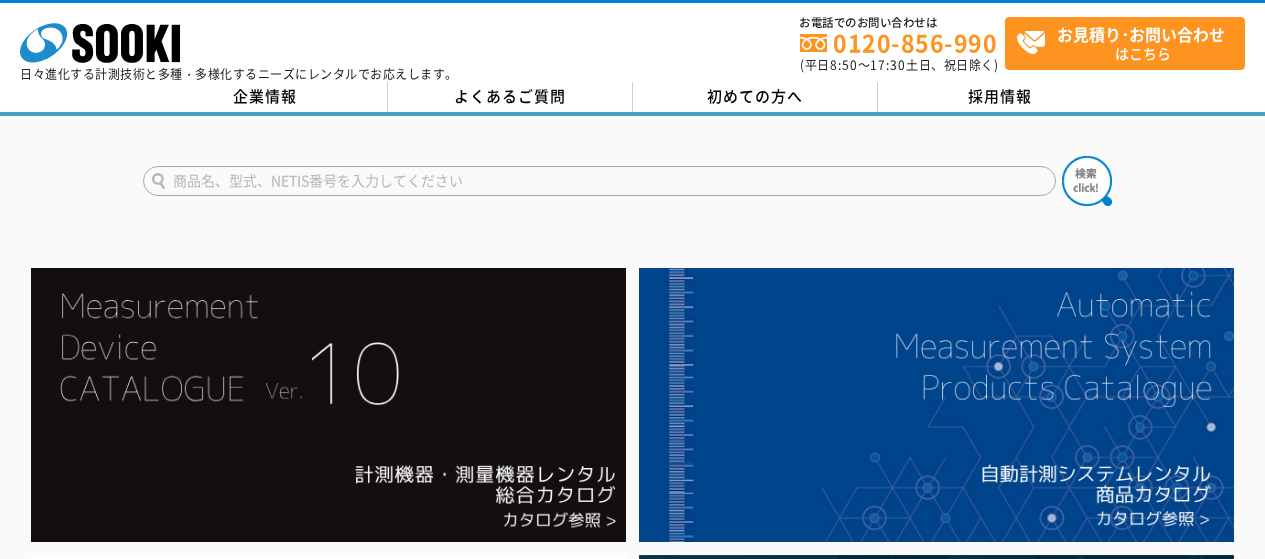 scroll, scrollTop: 0, scrollLeft: 0, axis: both 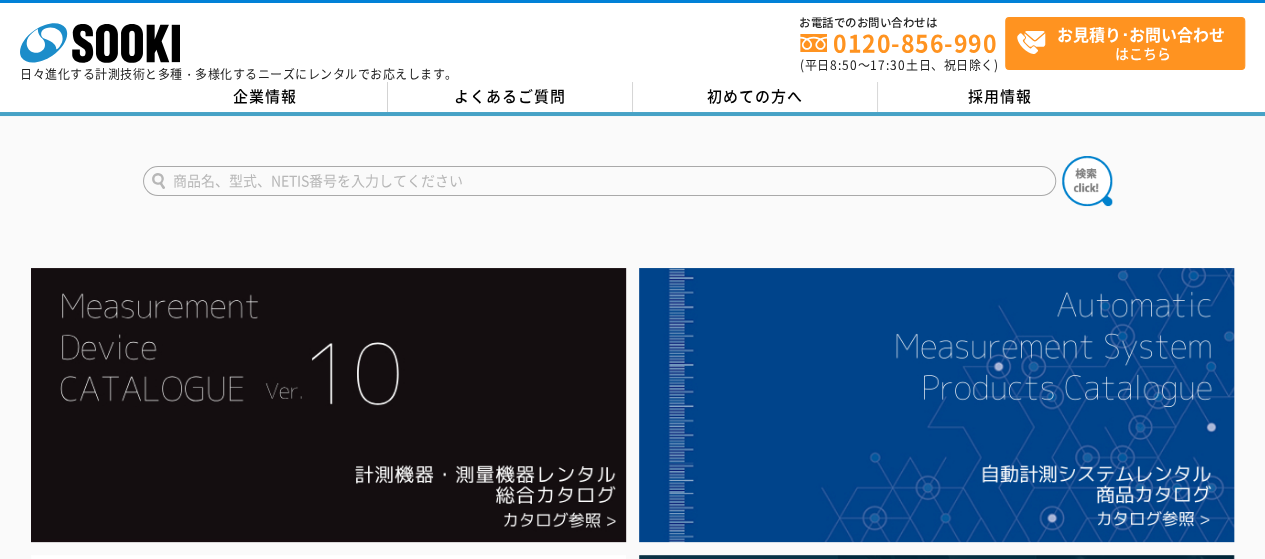type on "商品名、型式、NETIS番号を入力してください" 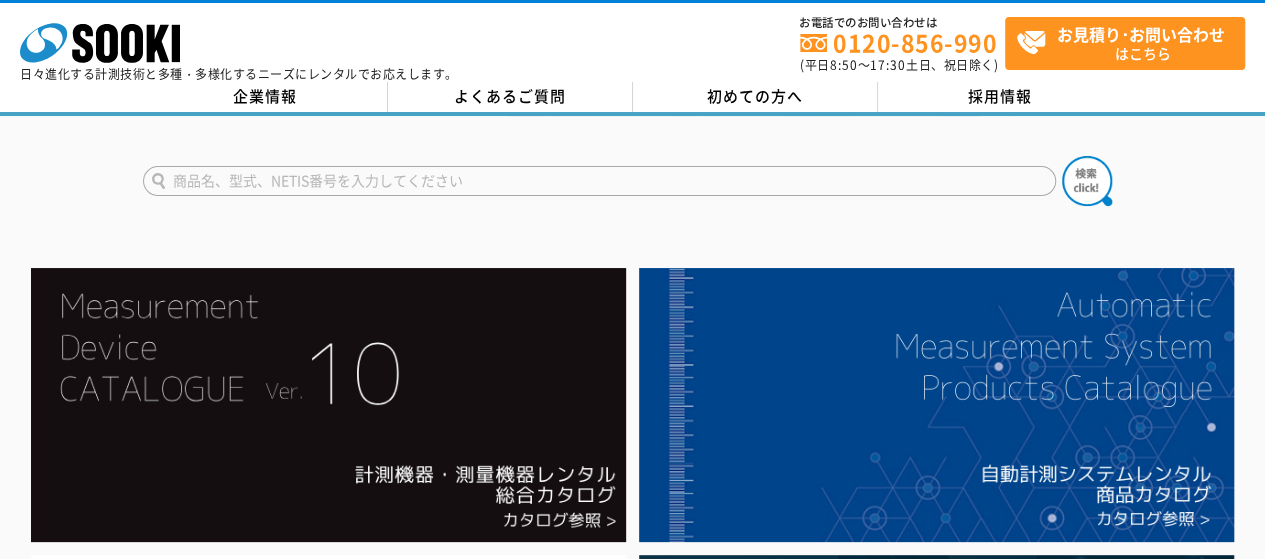 paste on "アクシャルゲージ" 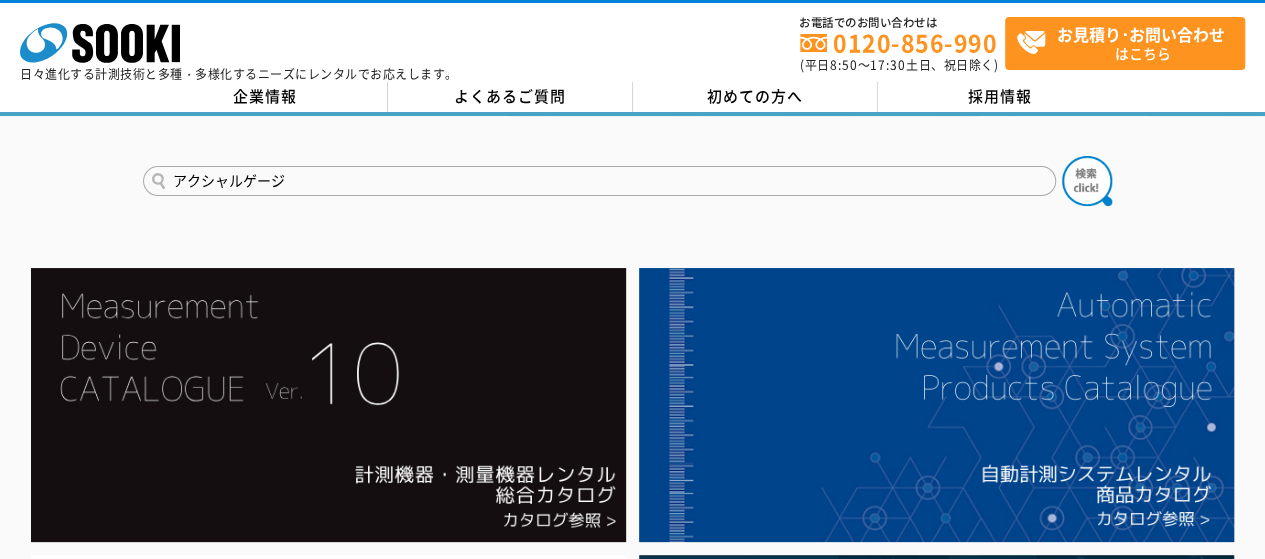 type on "アクシャルゲージ" 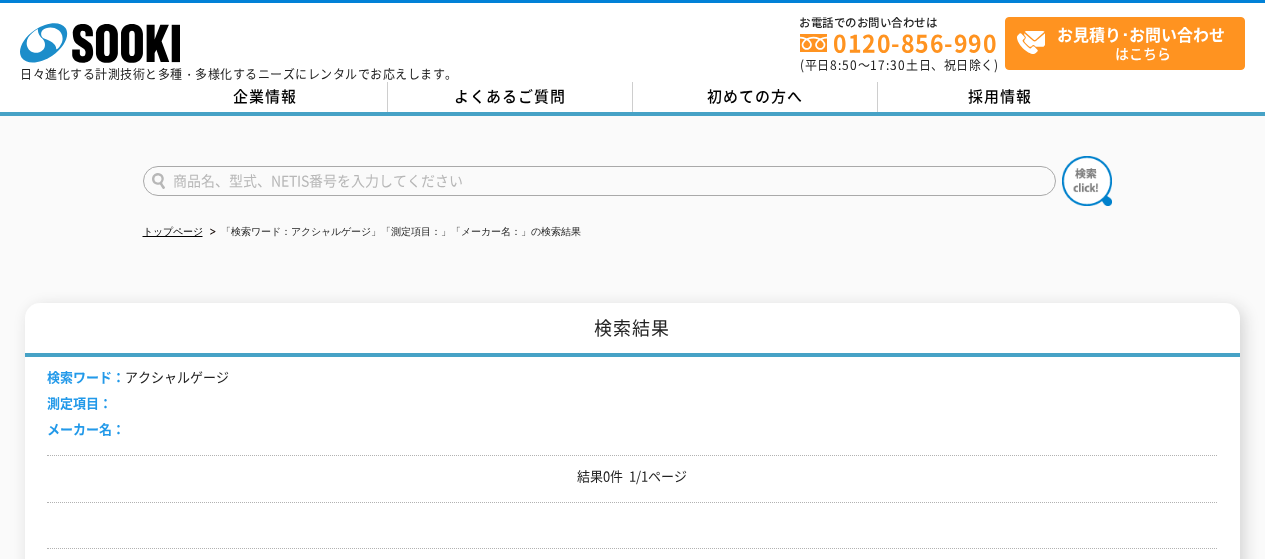 scroll, scrollTop: 0, scrollLeft: 0, axis: both 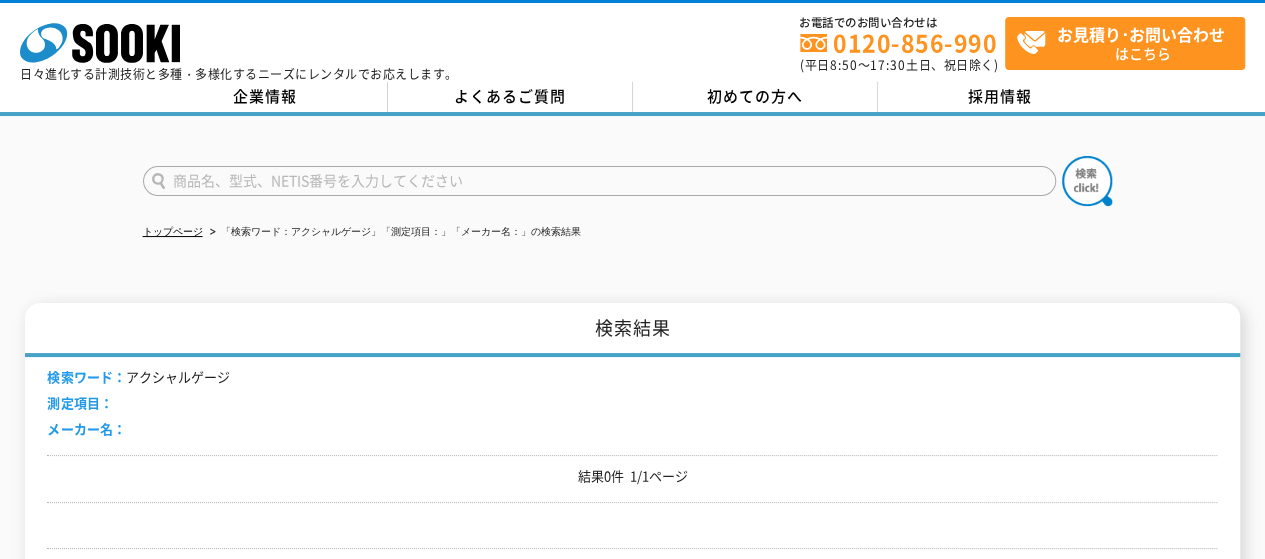 click at bounding box center (599, 181) 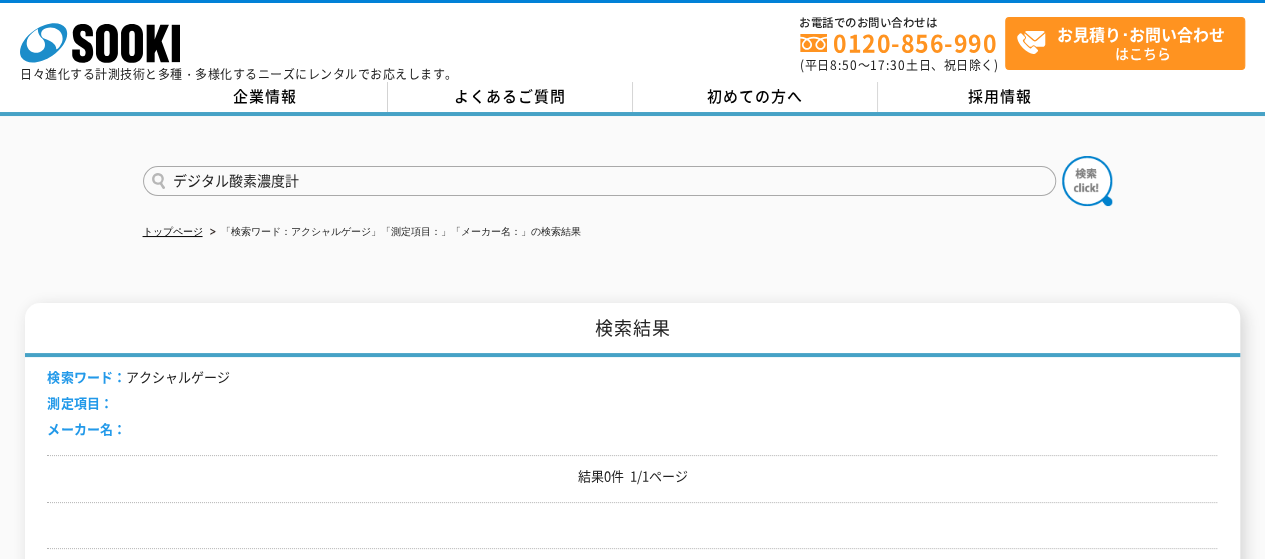 type on "デジタル酸素濃度計" 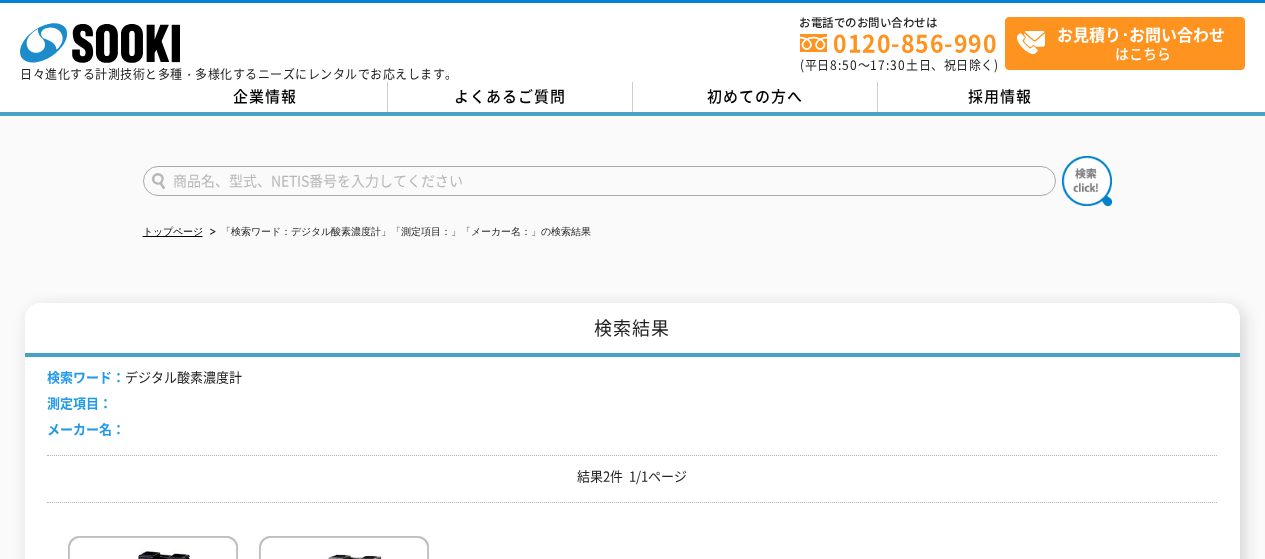 scroll, scrollTop: 0, scrollLeft: 0, axis: both 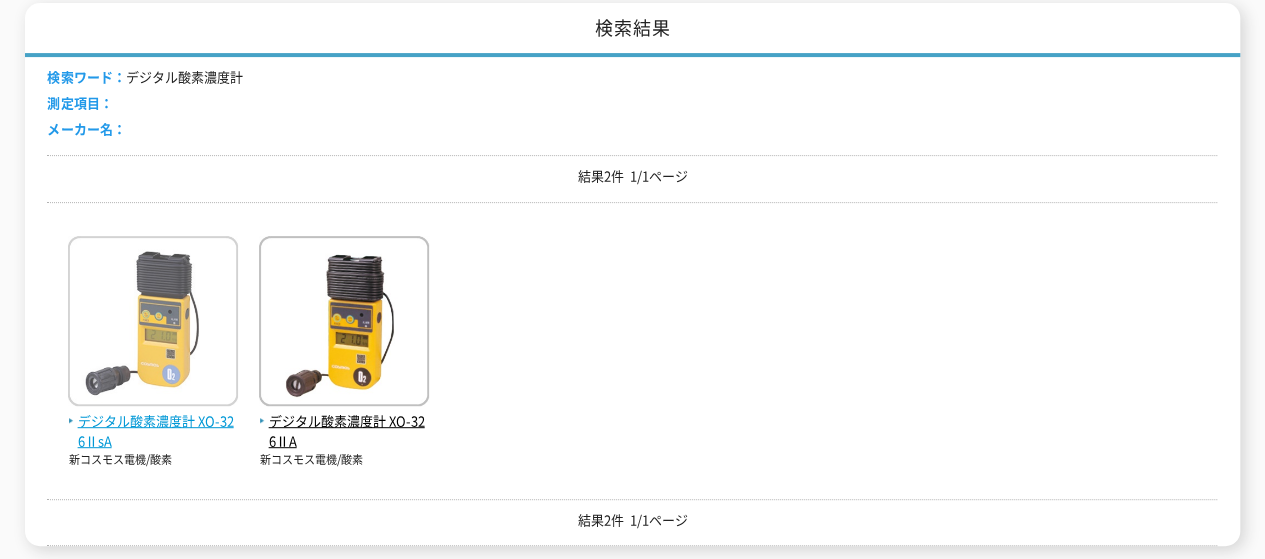 click at bounding box center (153, 323) 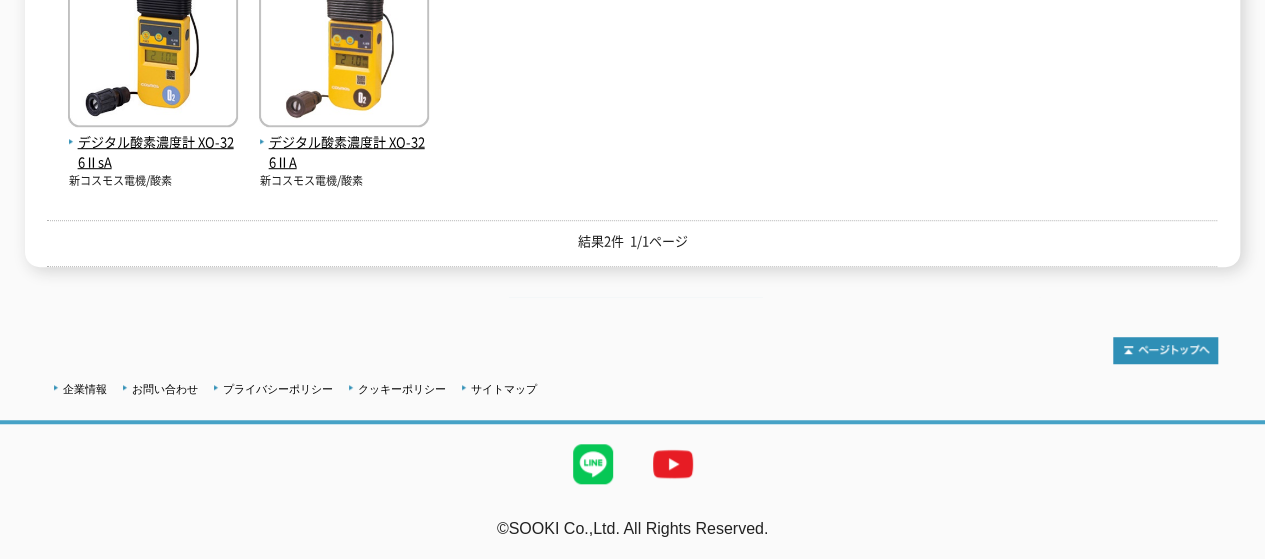 scroll, scrollTop: 479, scrollLeft: 0, axis: vertical 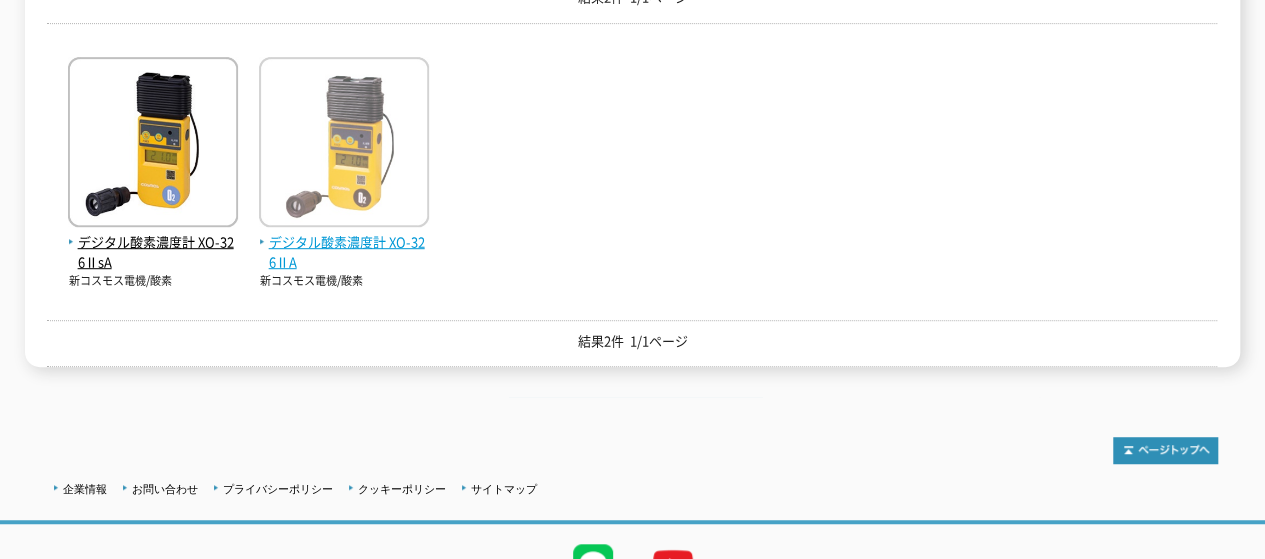 click on "デジタル酸素濃度計 XO-326ⅡA" at bounding box center (344, 253) 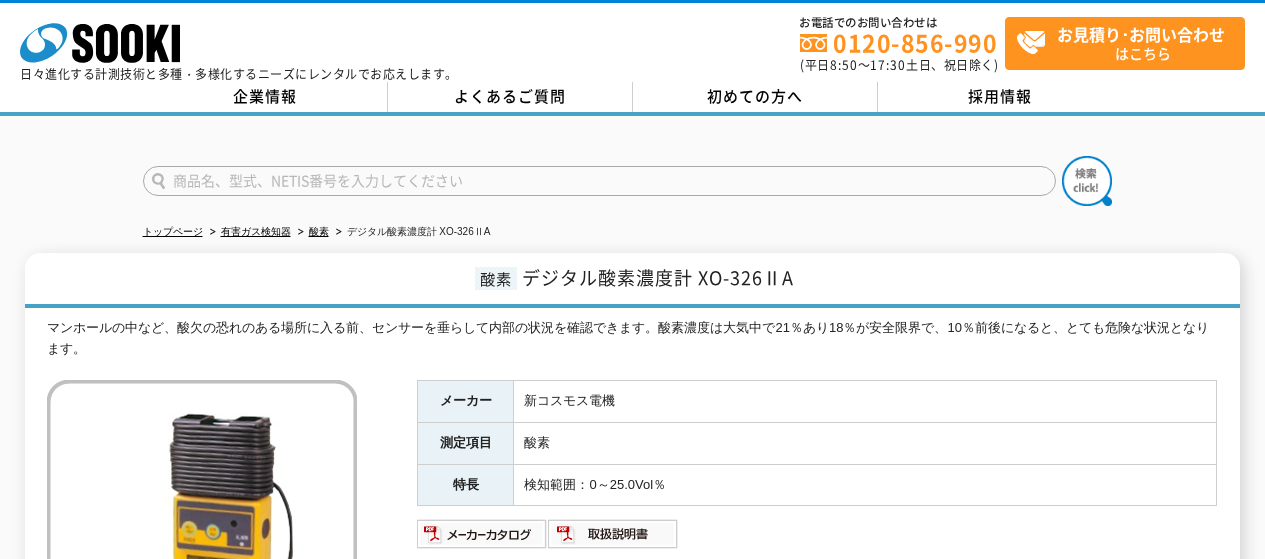 scroll, scrollTop: 0, scrollLeft: 0, axis: both 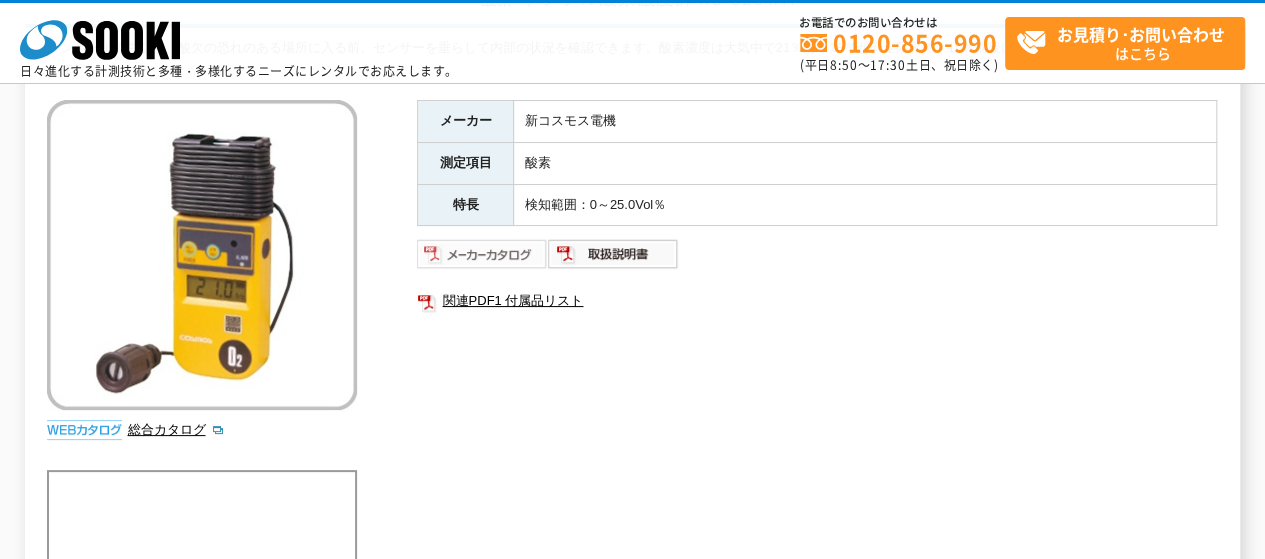 click at bounding box center (482, 254) 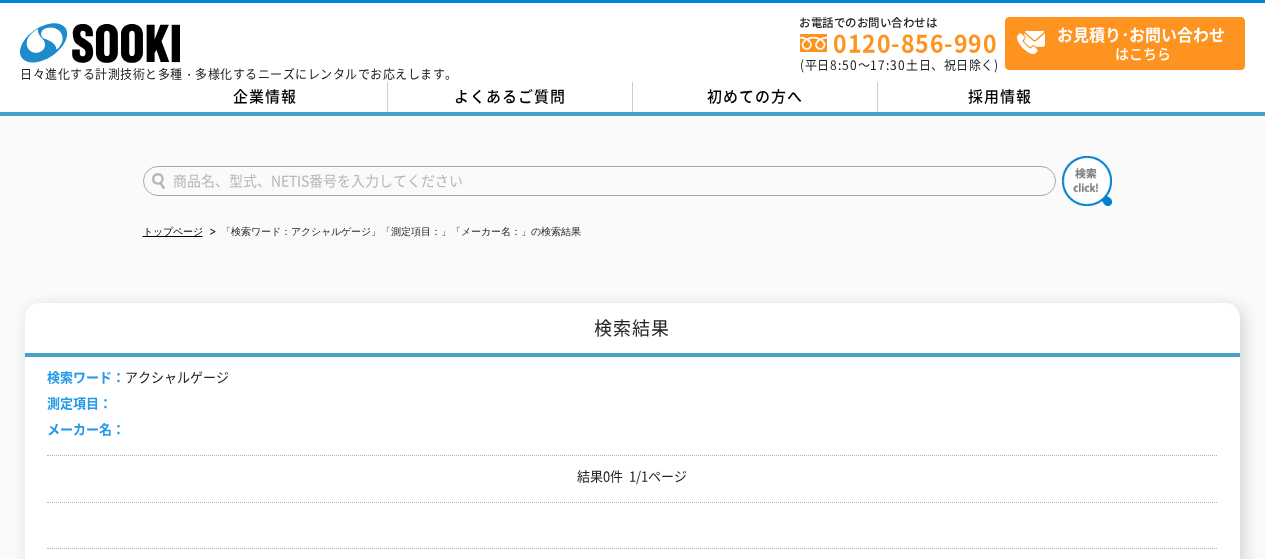 scroll, scrollTop: 0, scrollLeft: 0, axis: both 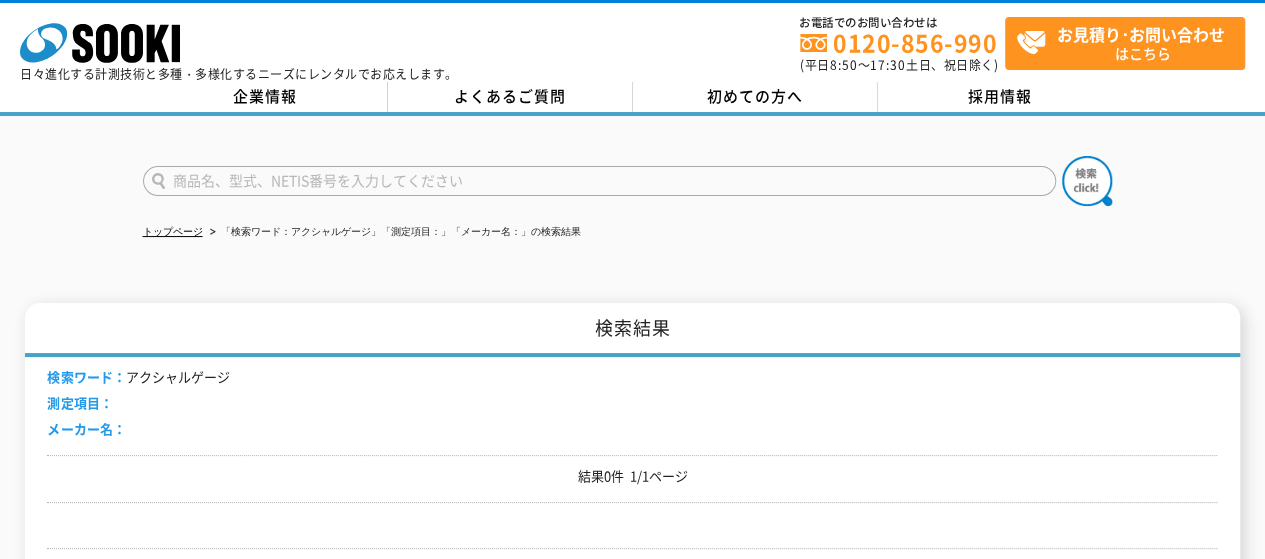 click at bounding box center [599, 181] 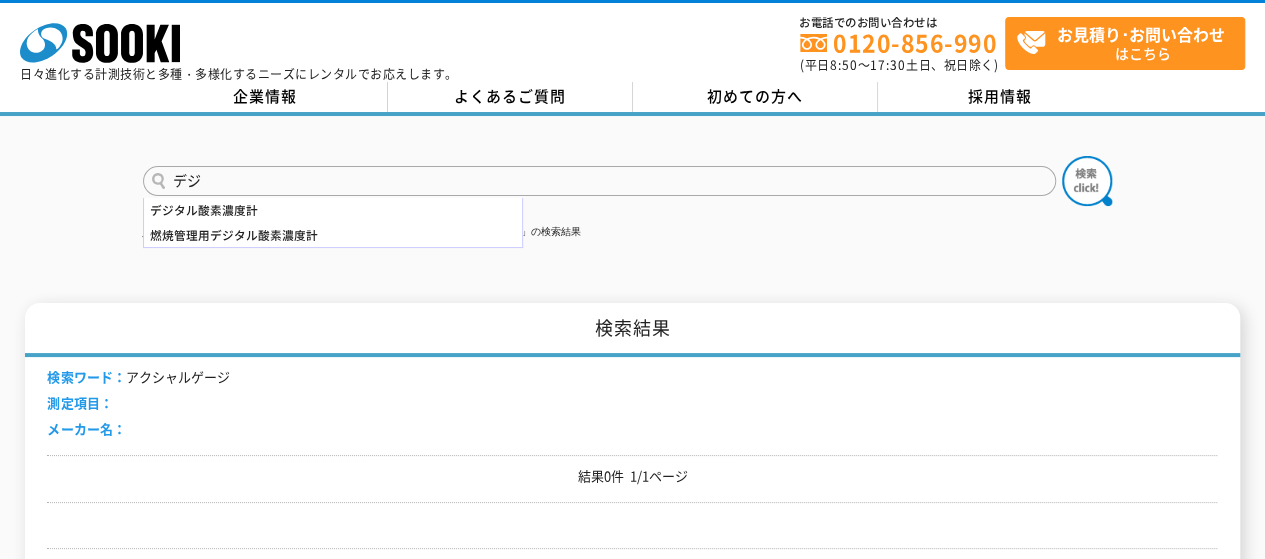 type on "デ" 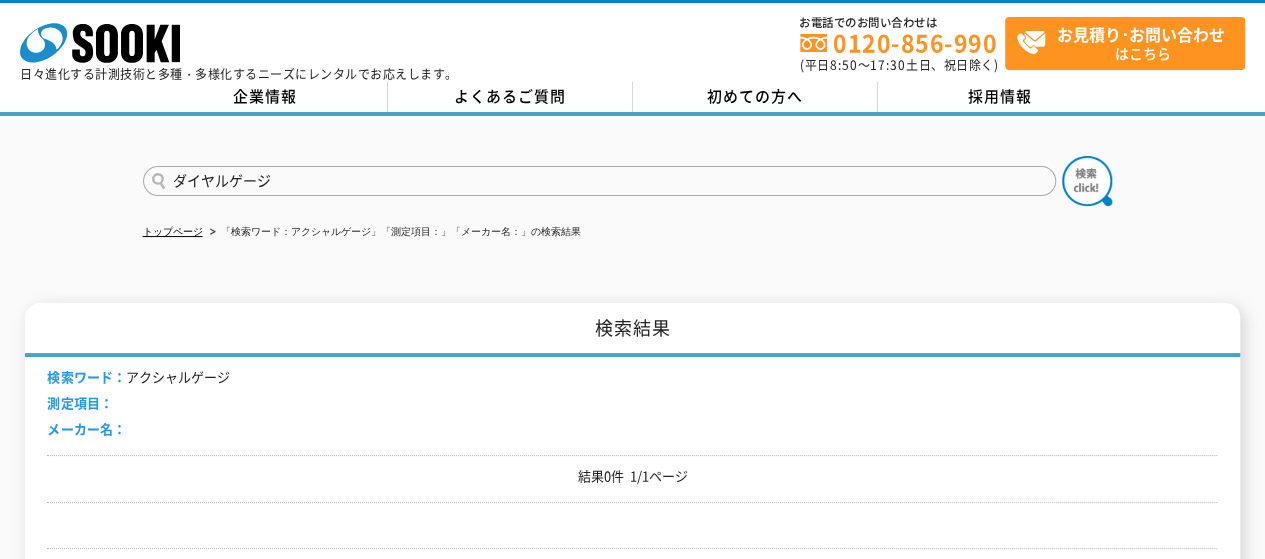 type on "ダイヤルゲージ" 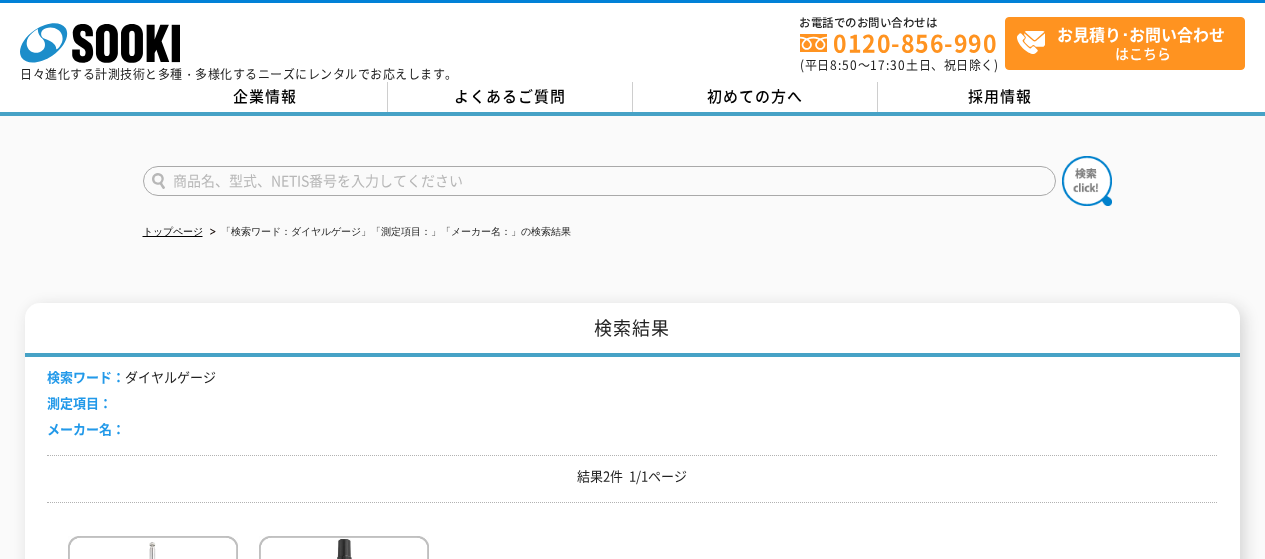 scroll, scrollTop: 0, scrollLeft: 0, axis: both 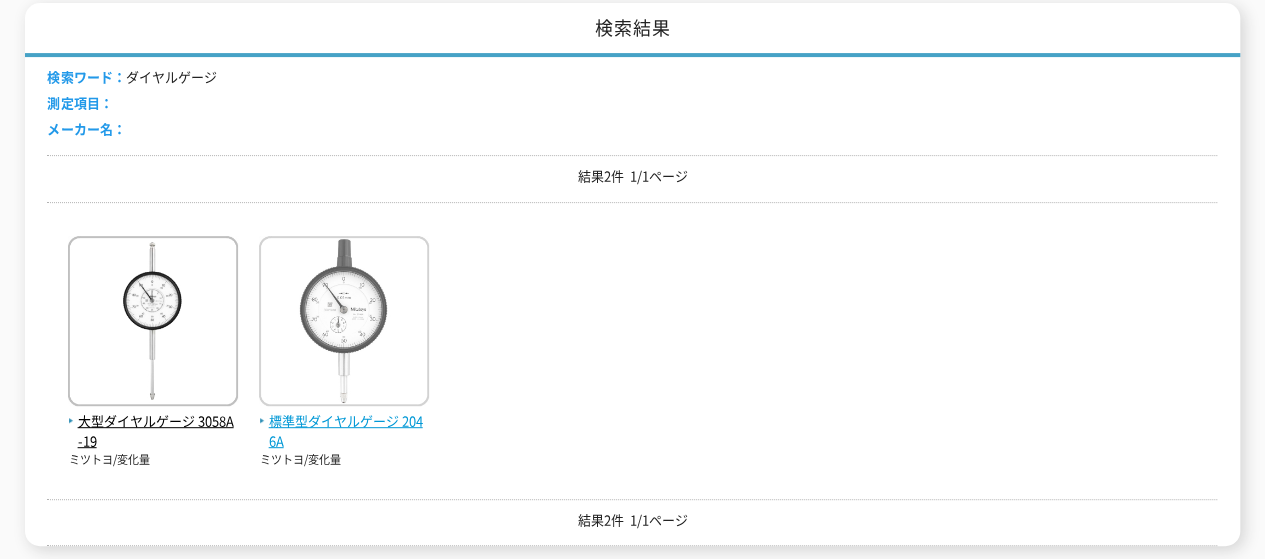 click at bounding box center [344, 323] 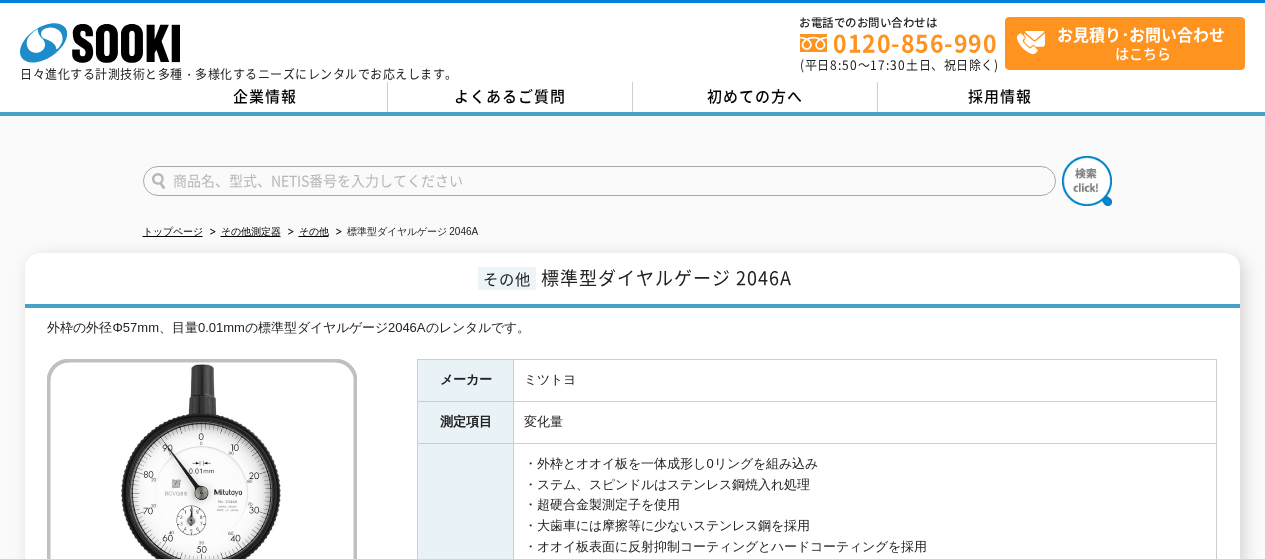 scroll, scrollTop: 0, scrollLeft: 0, axis: both 